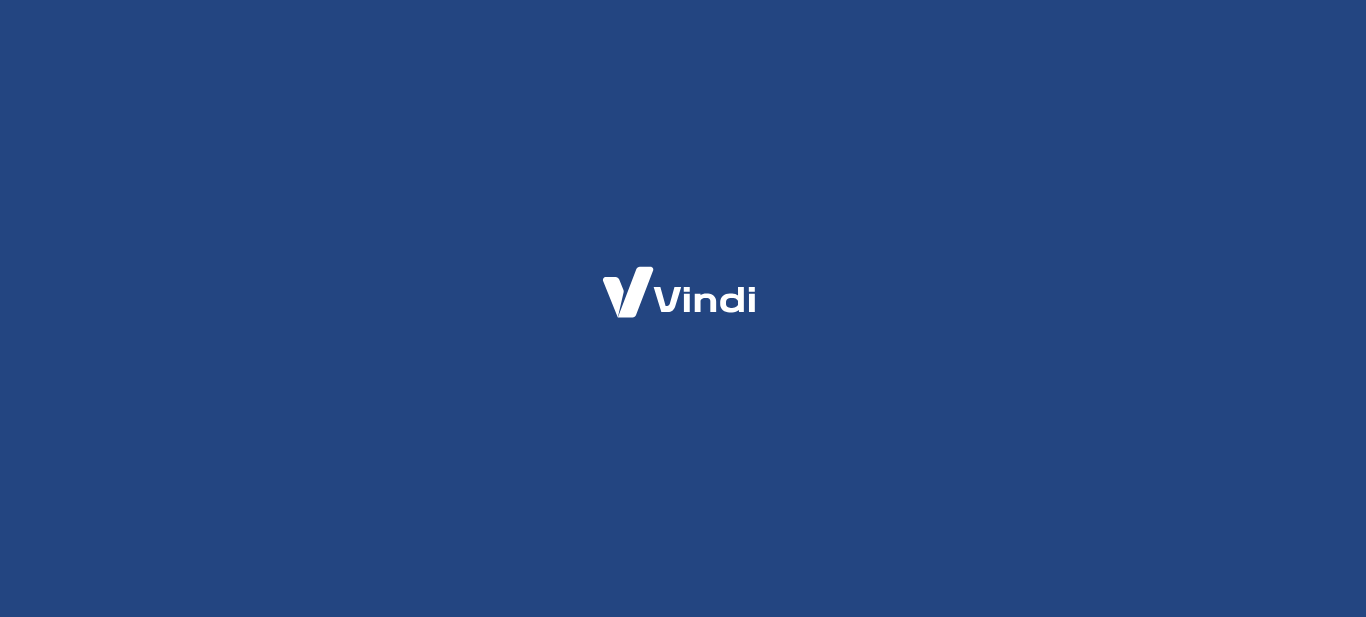 scroll, scrollTop: 0, scrollLeft: 0, axis: both 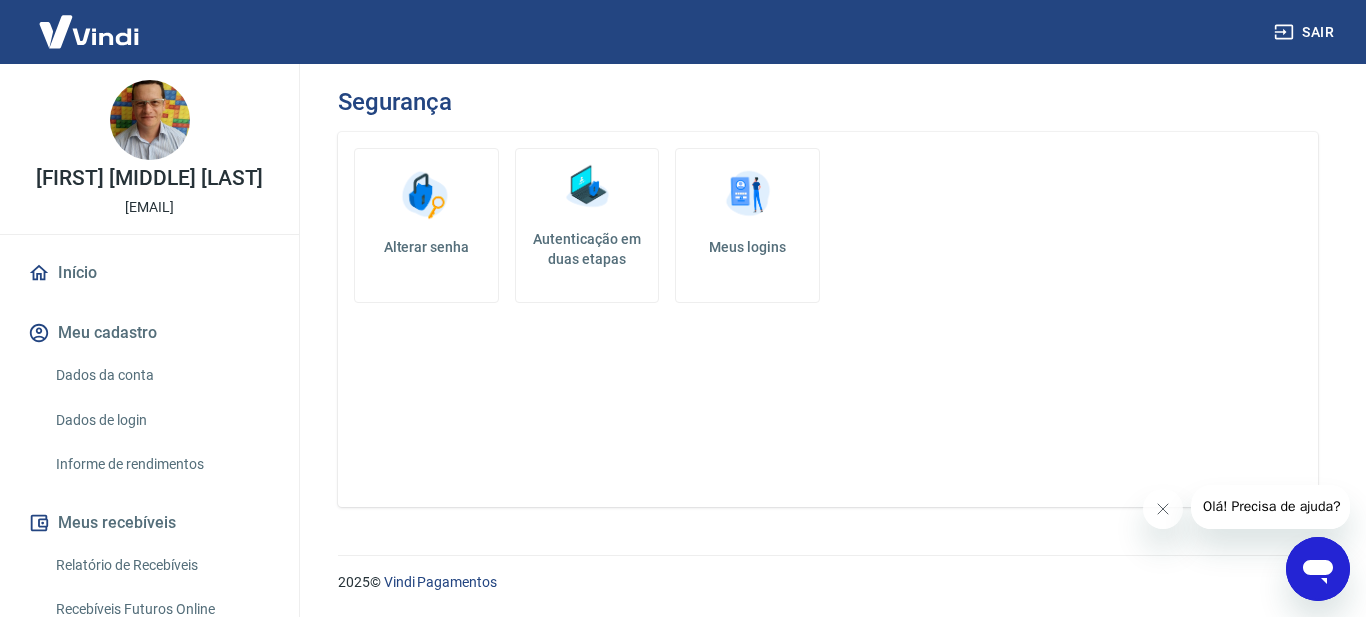 click on "Autenticação em duas etapas" at bounding box center (587, 249) 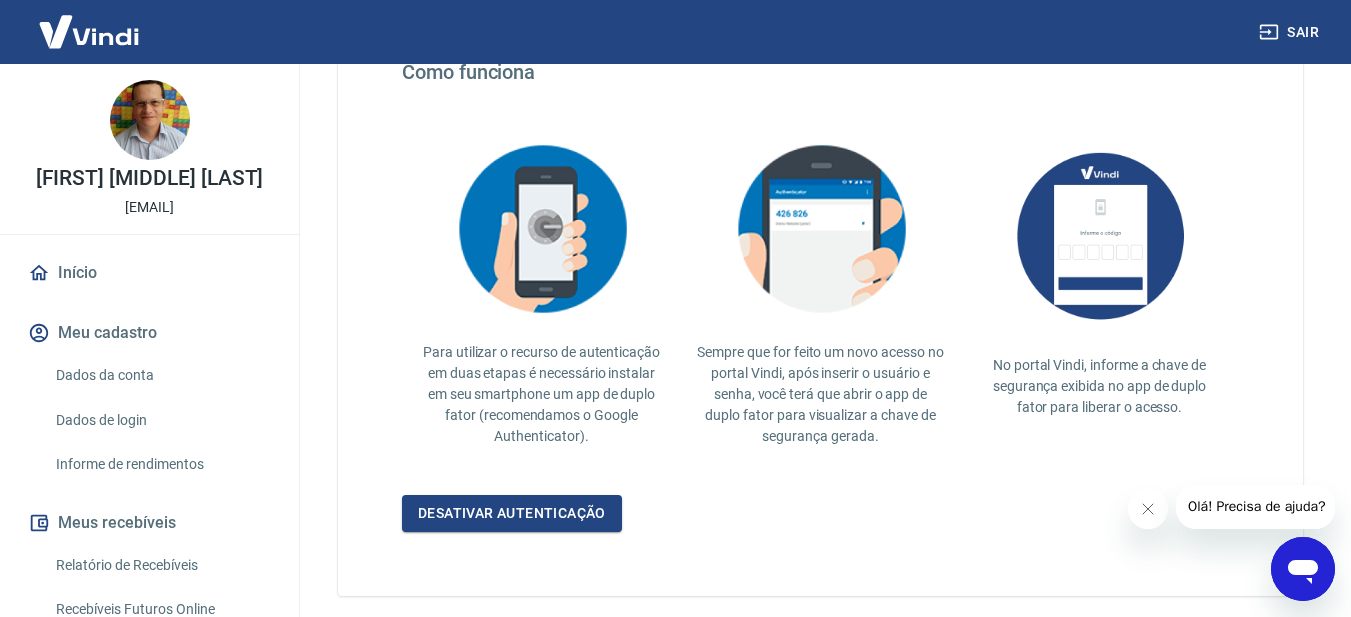 scroll, scrollTop: 489, scrollLeft: 0, axis: vertical 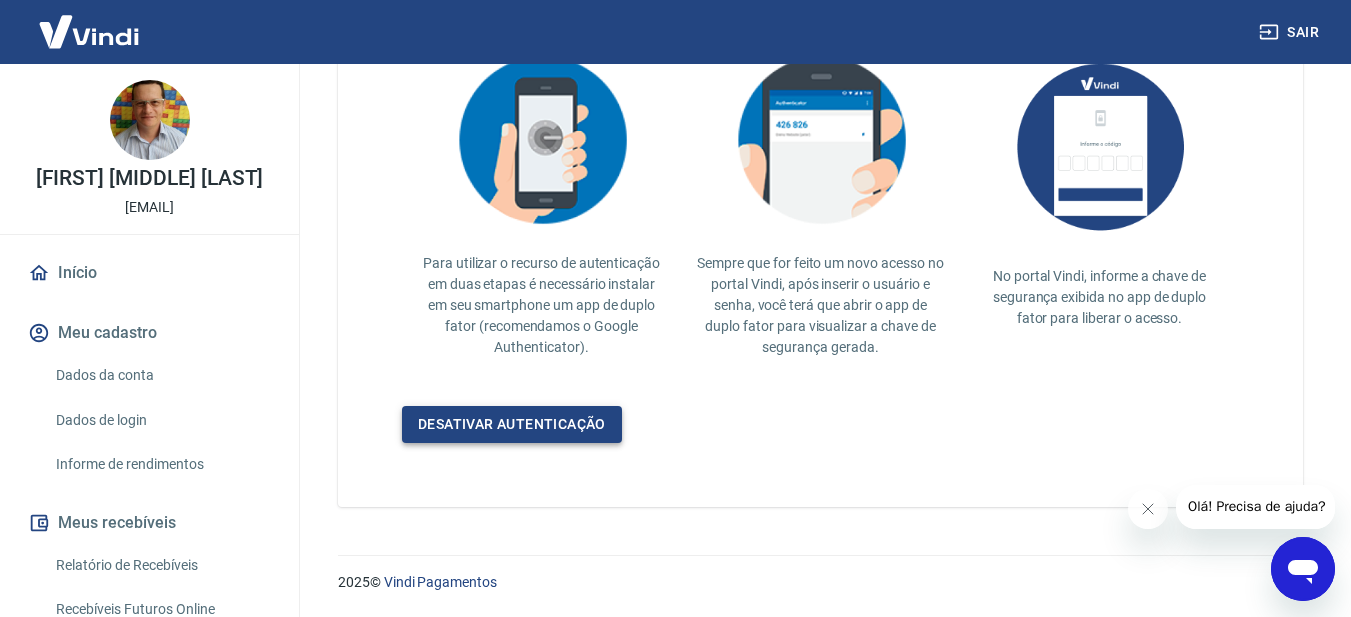 click on "Desativar autenticação" at bounding box center [512, 424] 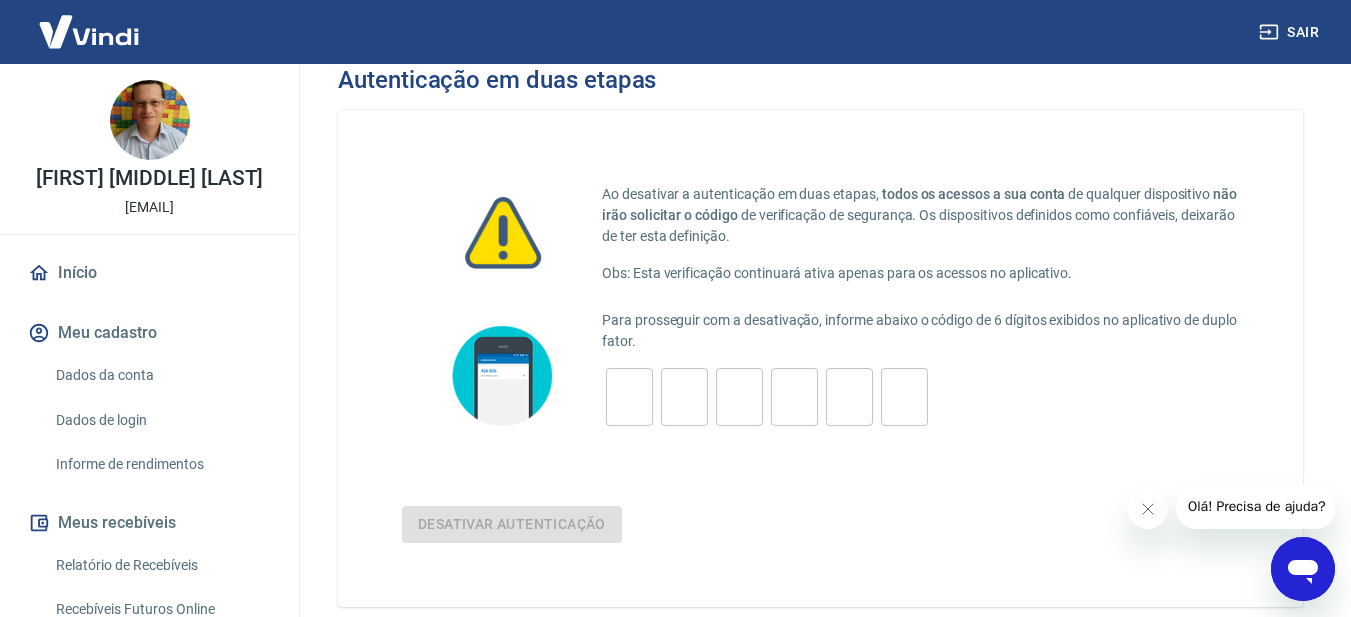 scroll, scrollTop: 122, scrollLeft: 0, axis: vertical 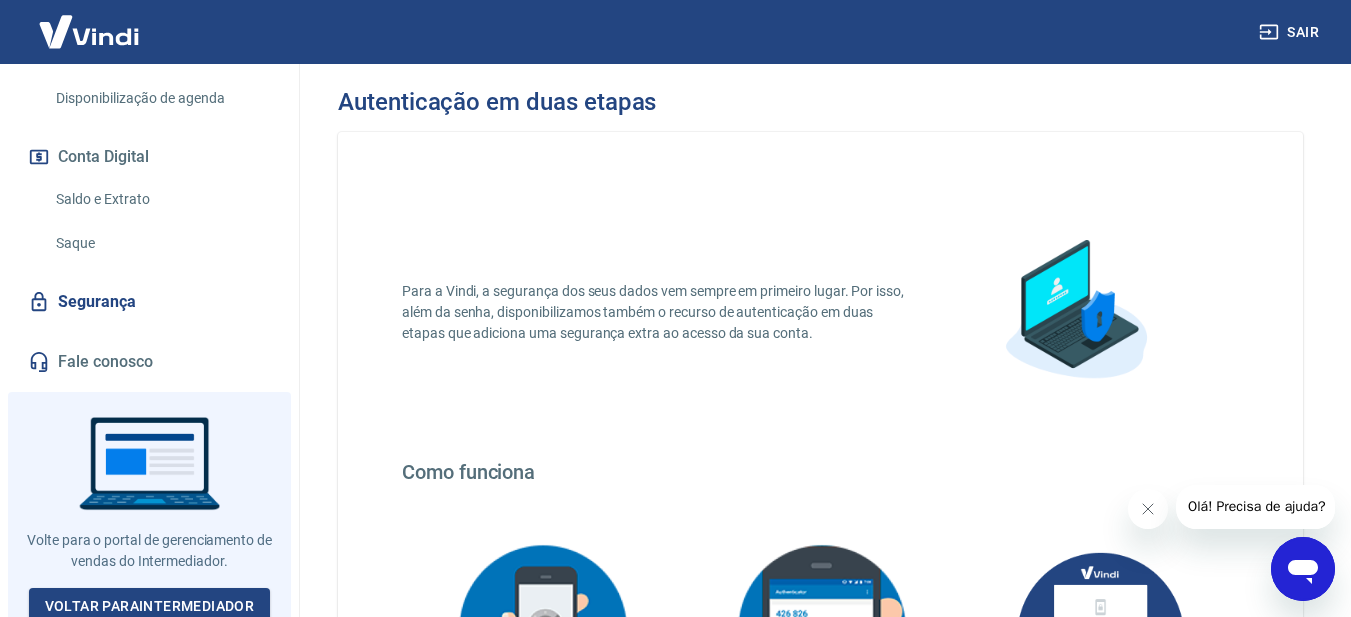 click on "Segurança" at bounding box center [149, 302] 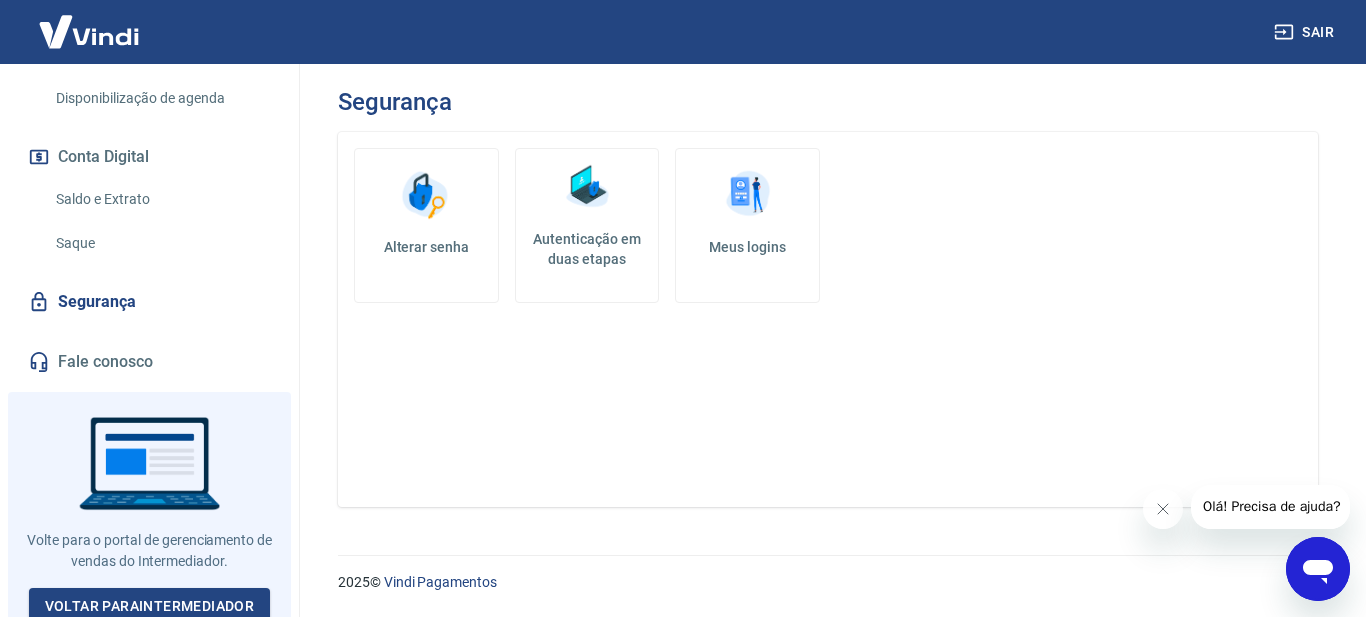 click on "Autenticação em duas etapas" at bounding box center (587, 249) 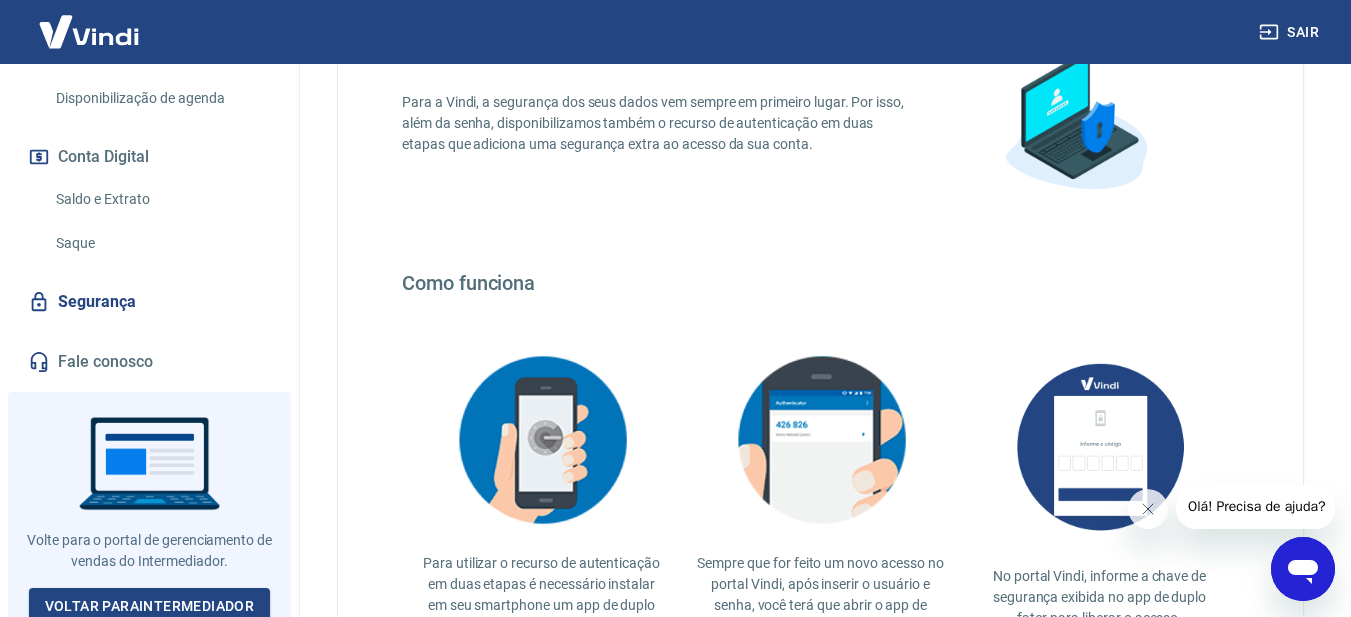 scroll, scrollTop: 0, scrollLeft: 0, axis: both 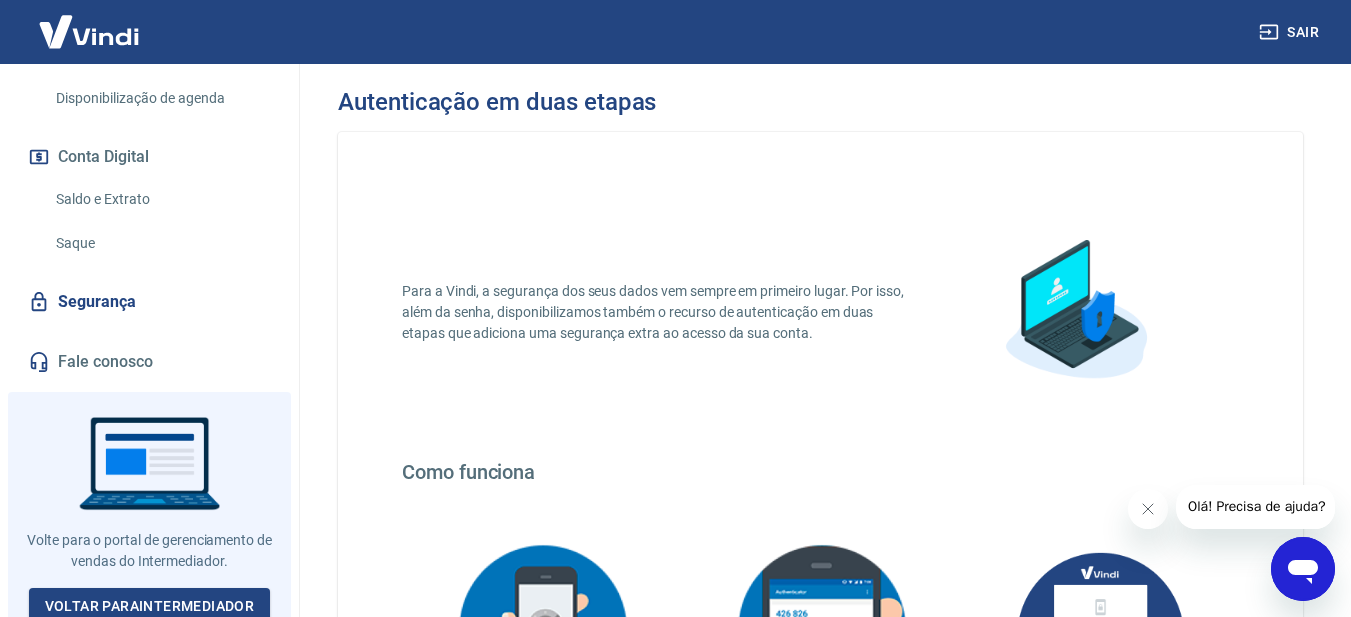 click on "Segurança" at bounding box center [149, 302] 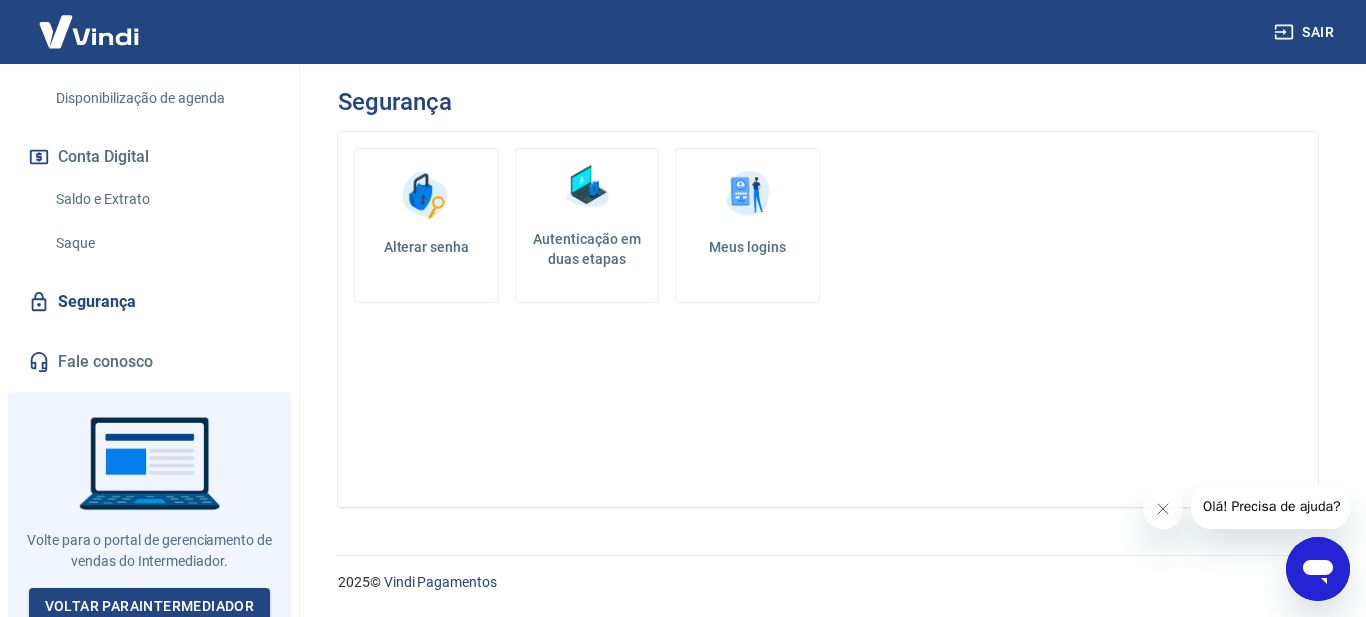 click on "Meus logins" at bounding box center (747, 247) 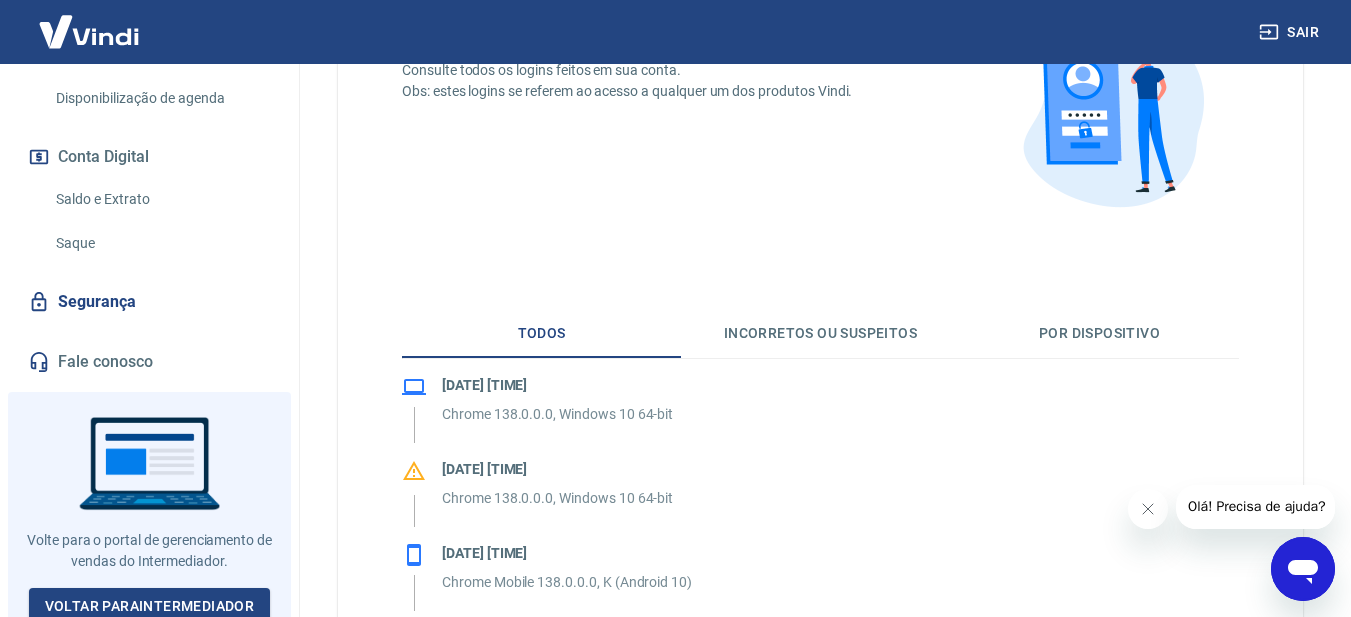 scroll, scrollTop: 300, scrollLeft: 0, axis: vertical 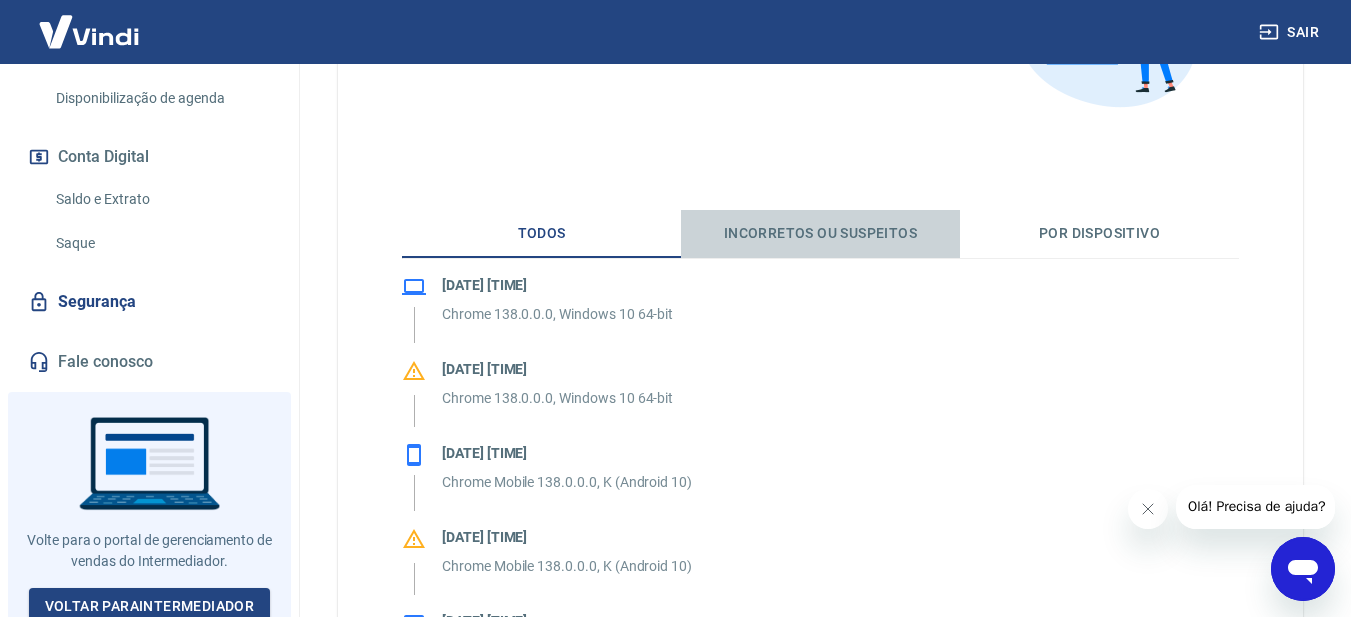 click on "Incorretos ou suspeitos" at bounding box center [820, 234] 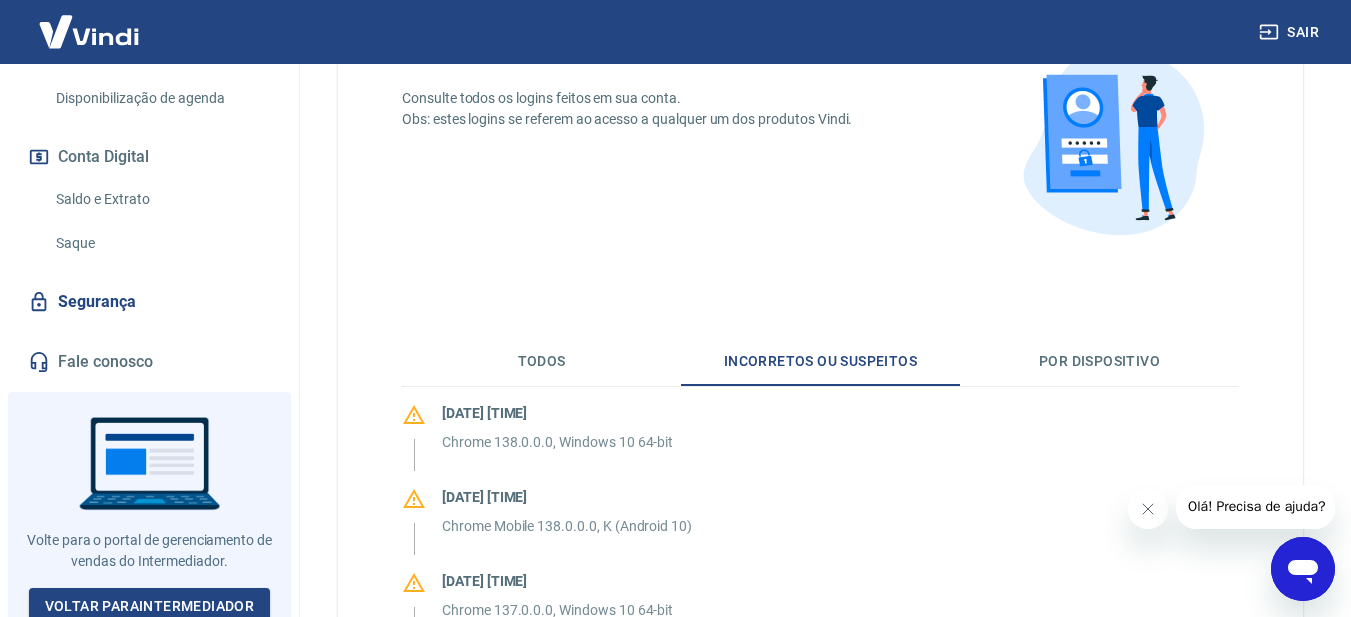 scroll, scrollTop: 300, scrollLeft: 0, axis: vertical 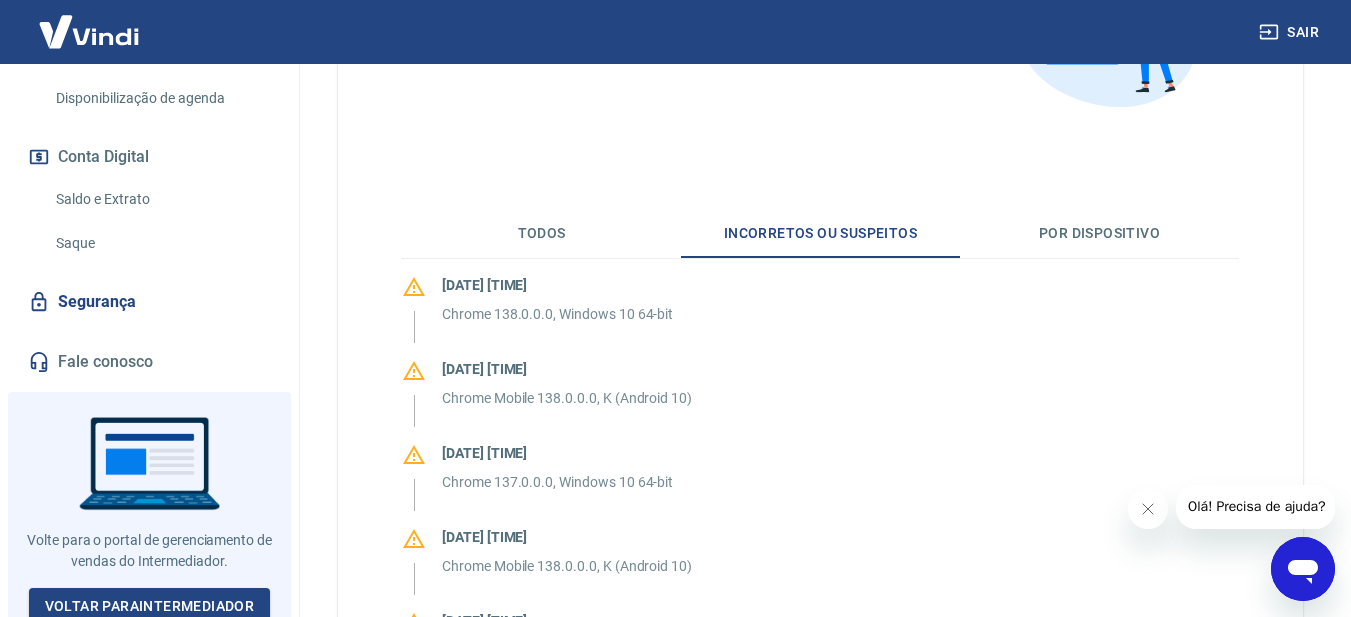click on "Por dispositivo" at bounding box center (1099, 234) 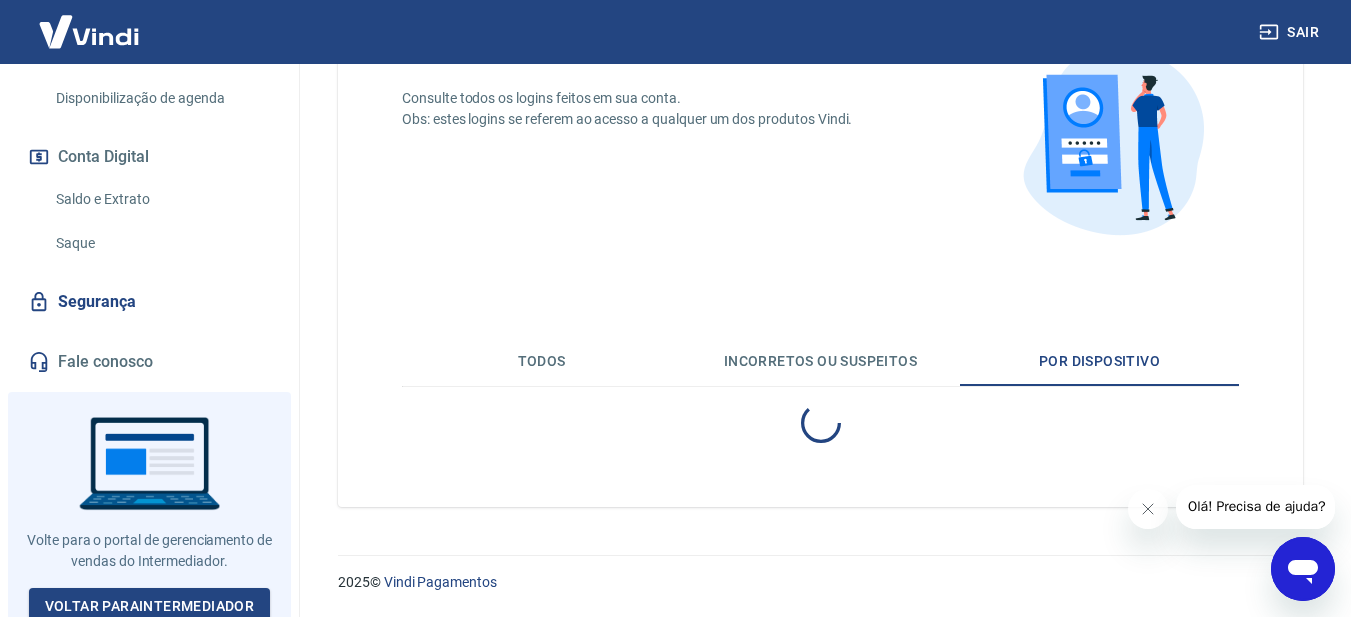 scroll, scrollTop: 300, scrollLeft: 0, axis: vertical 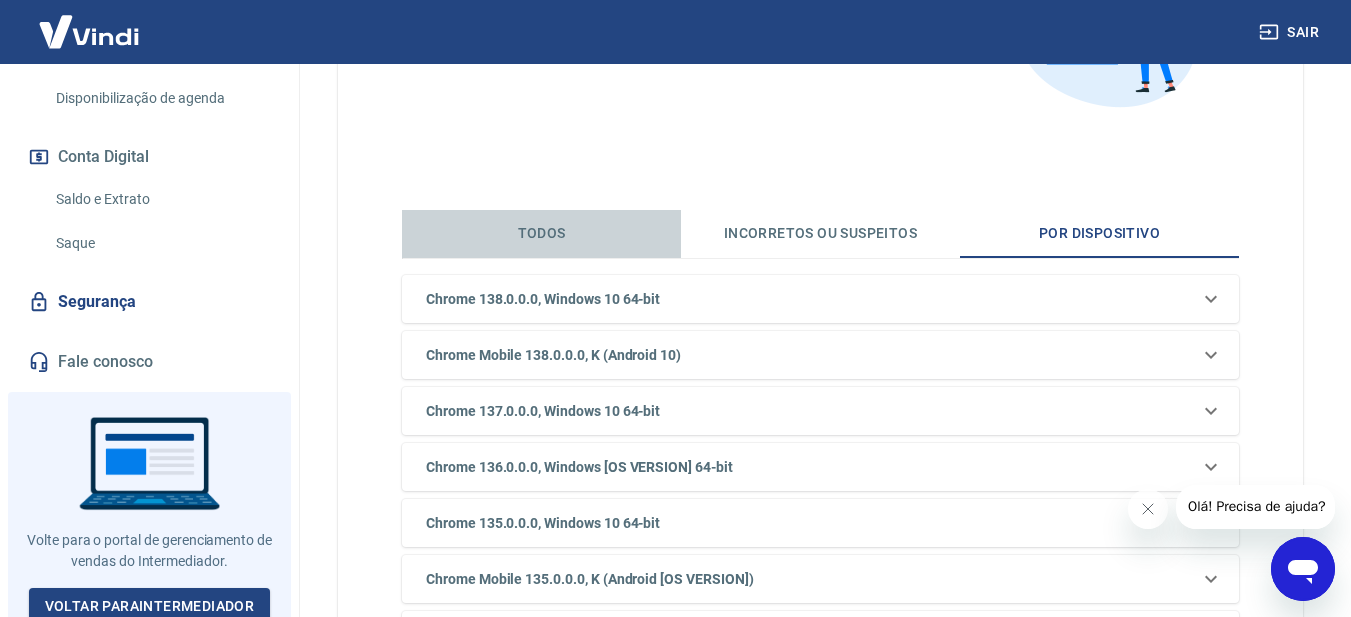 click on "Todos" at bounding box center (541, 234) 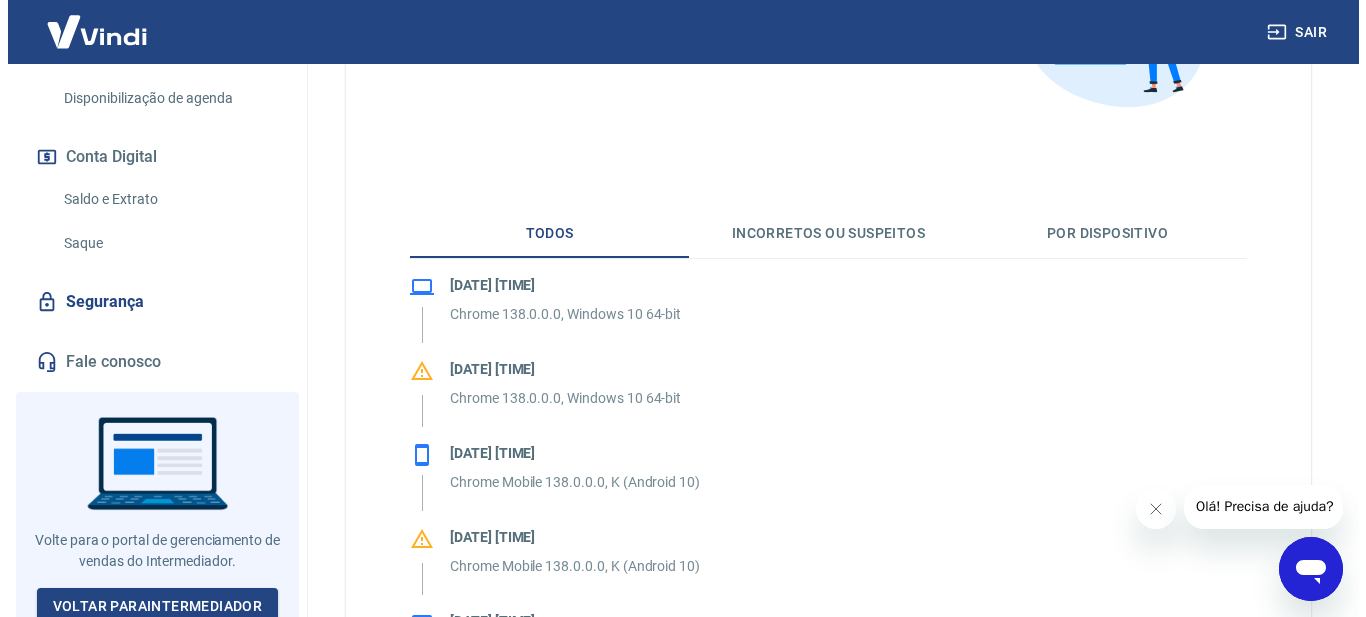 scroll, scrollTop: 0, scrollLeft: 0, axis: both 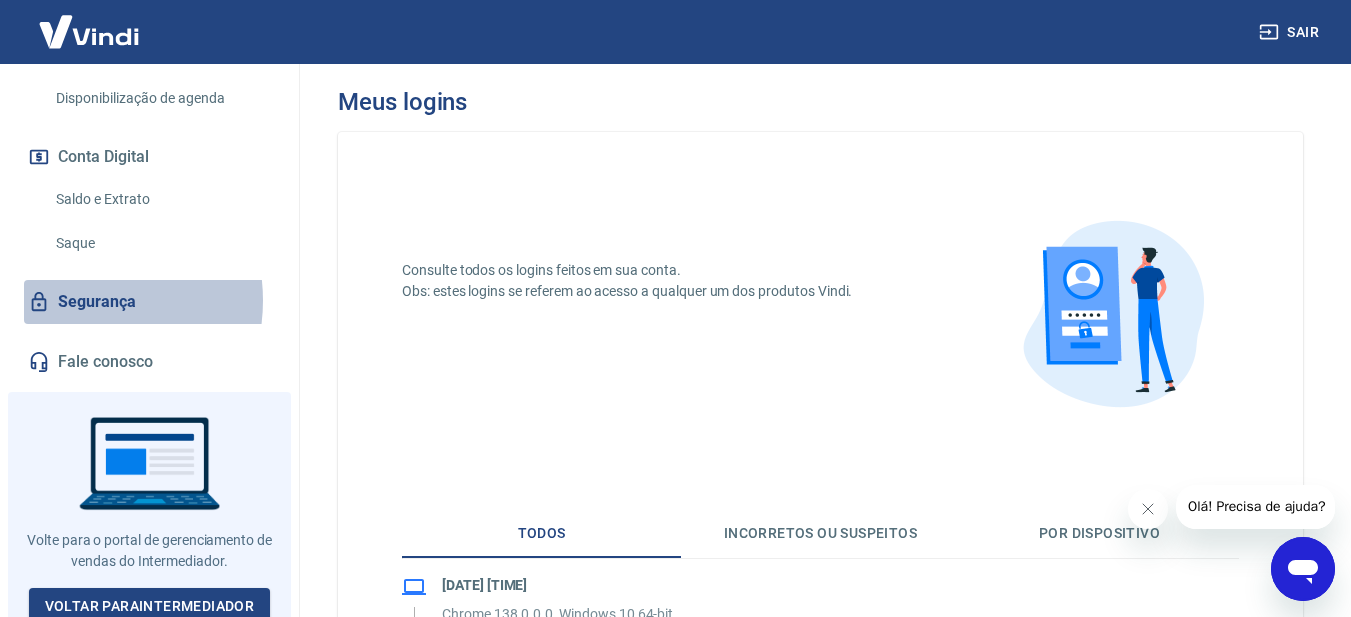 click on "Segurança" at bounding box center [149, 302] 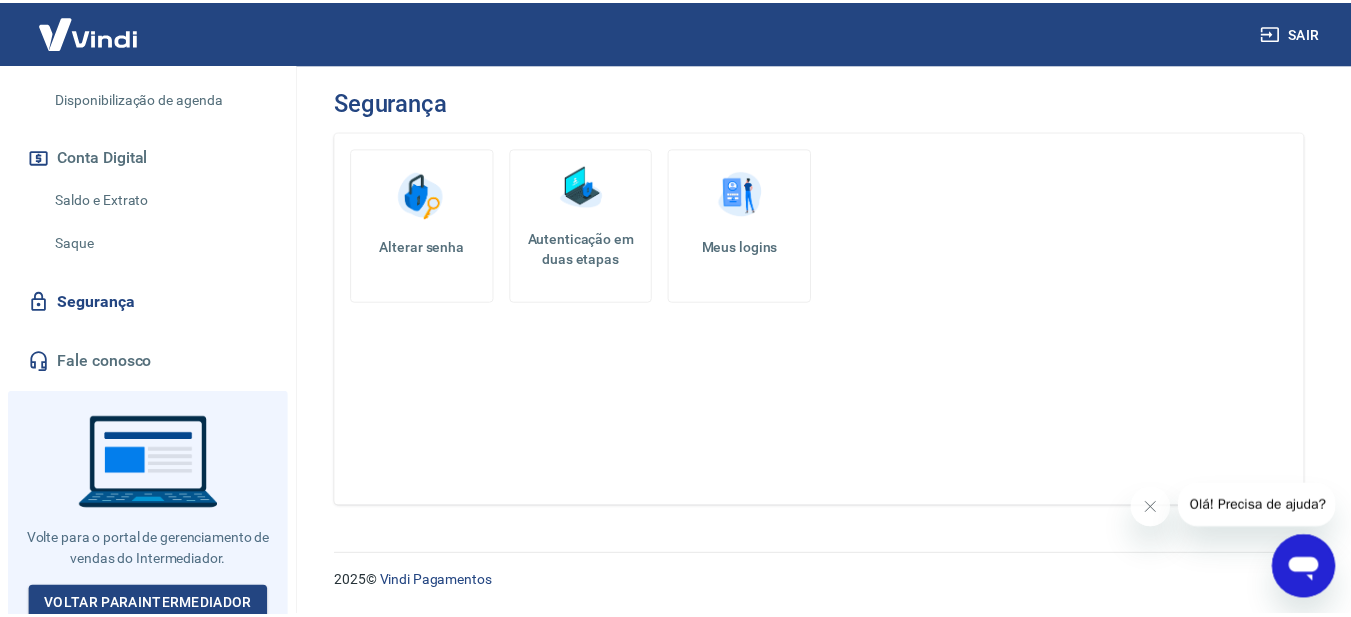 scroll, scrollTop: 630, scrollLeft: 0, axis: vertical 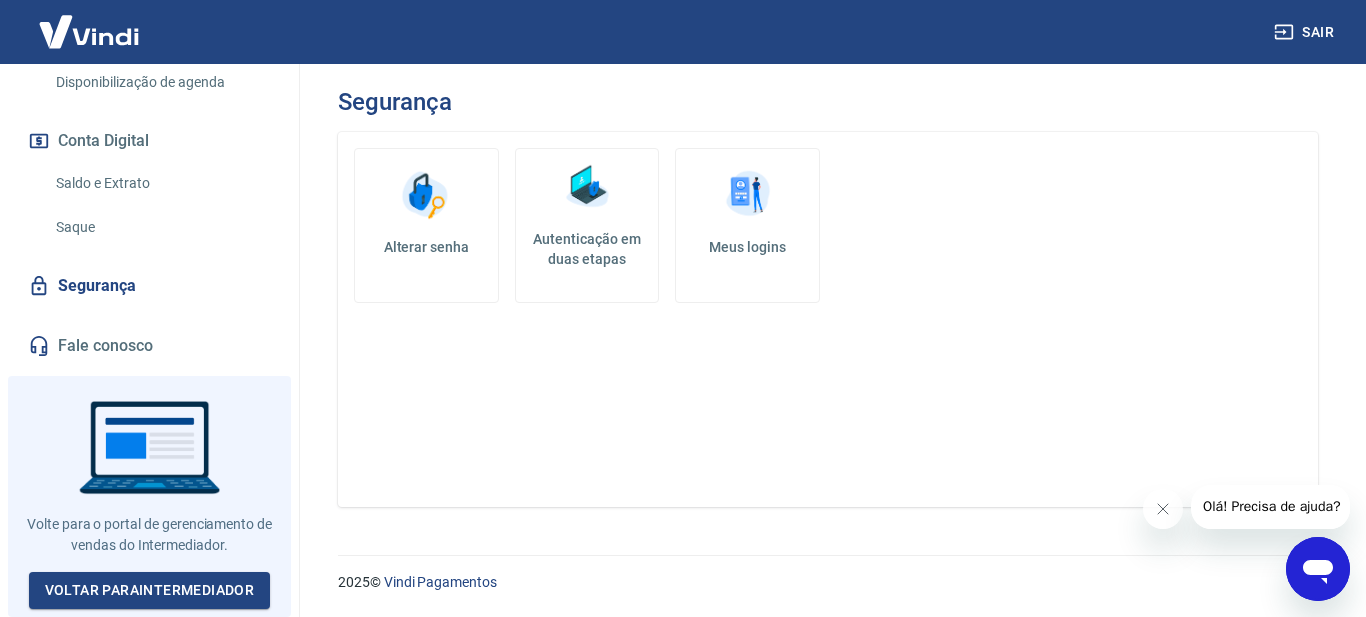 click on "Autenticação em duas etapas" at bounding box center [587, 249] 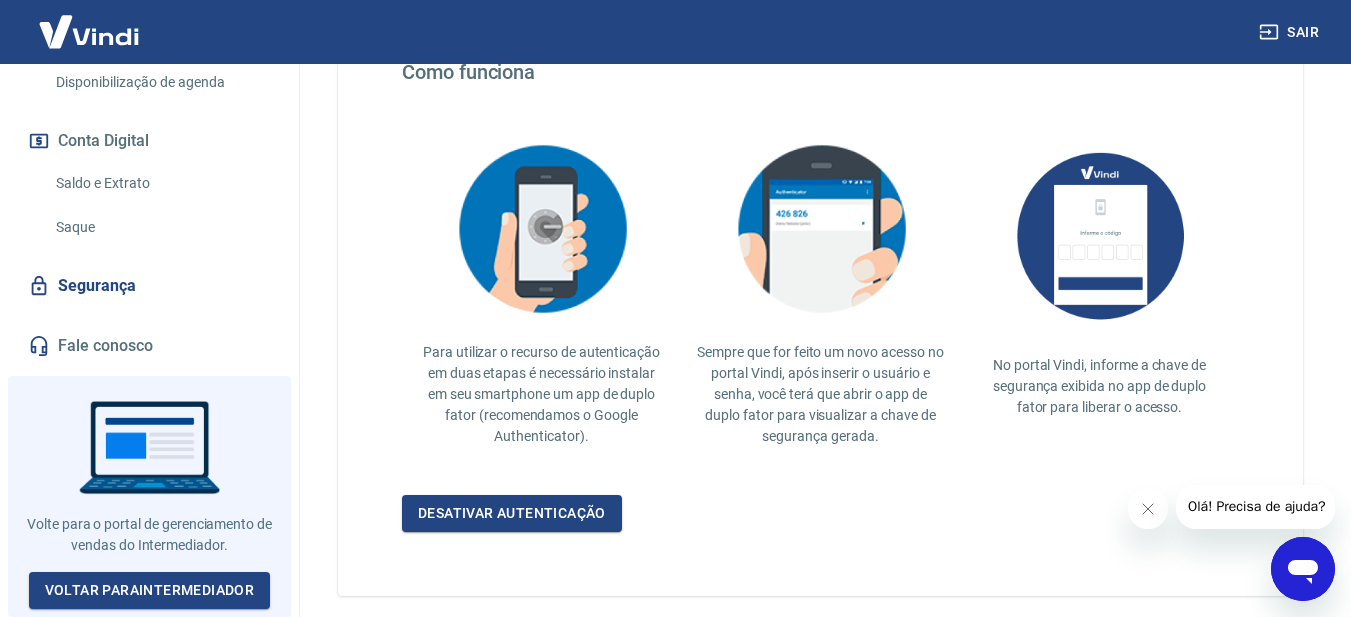 scroll, scrollTop: 489, scrollLeft: 0, axis: vertical 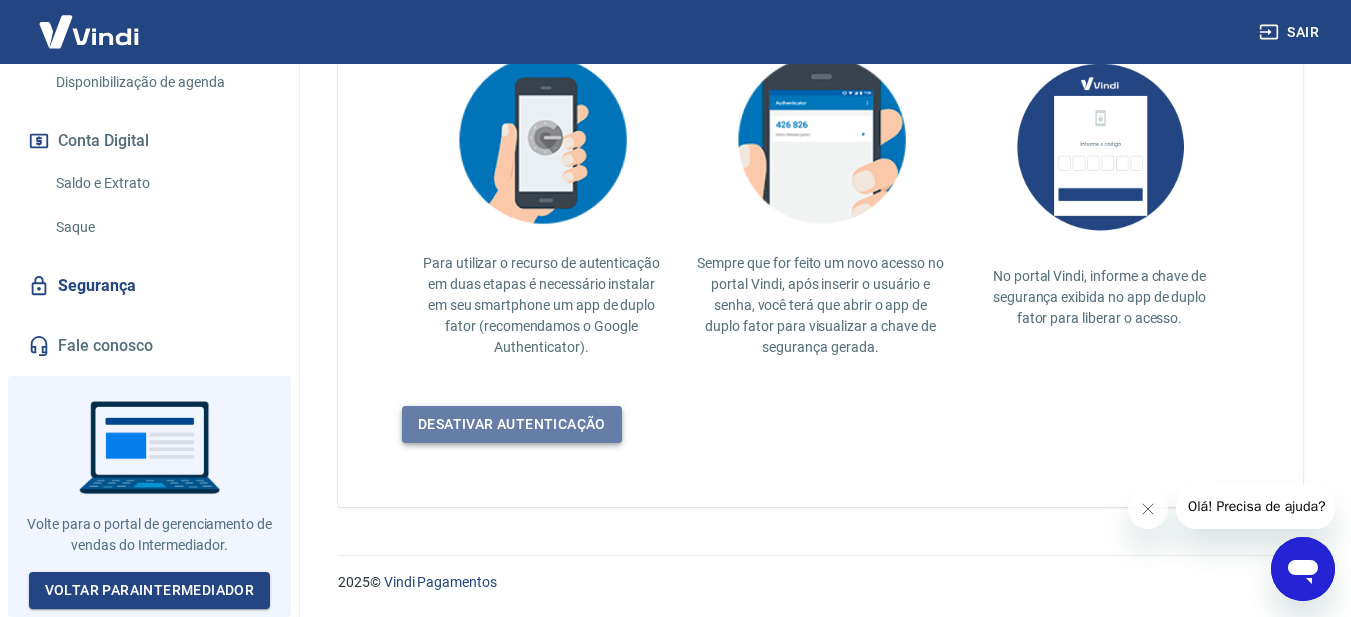 click on "Desativar autenticação" at bounding box center (512, 424) 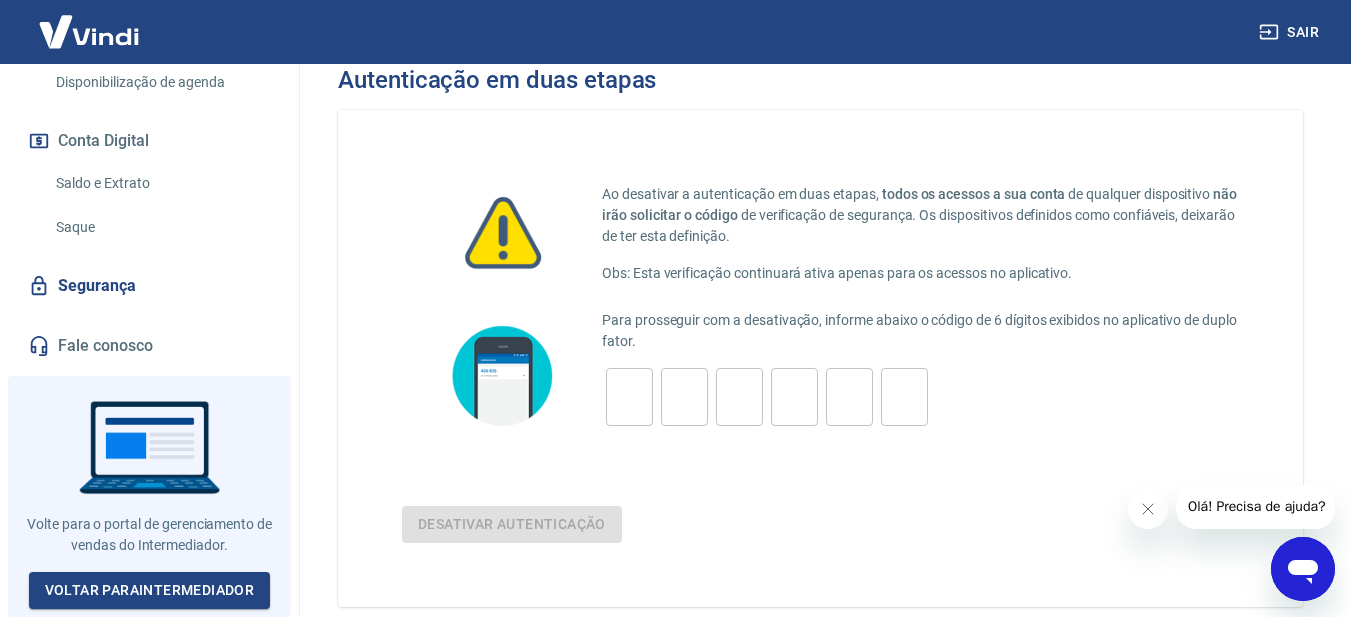 scroll, scrollTop: 0, scrollLeft: 0, axis: both 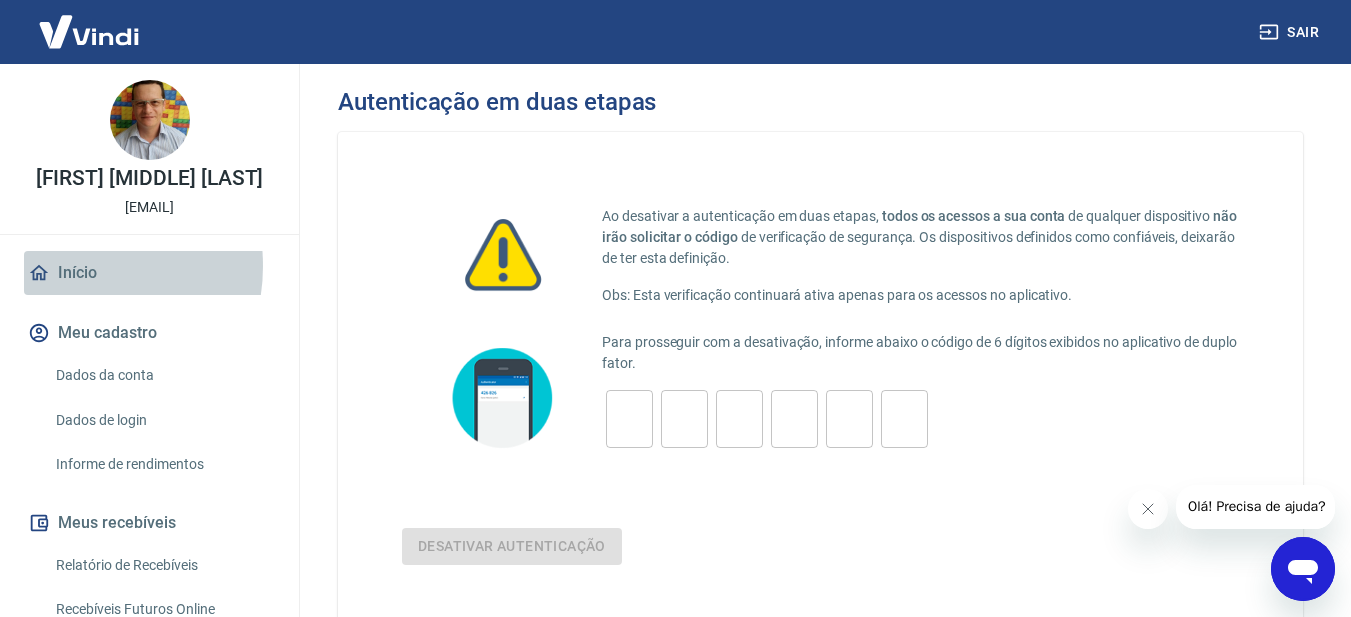 click on "Início" at bounding box center [149, 273] 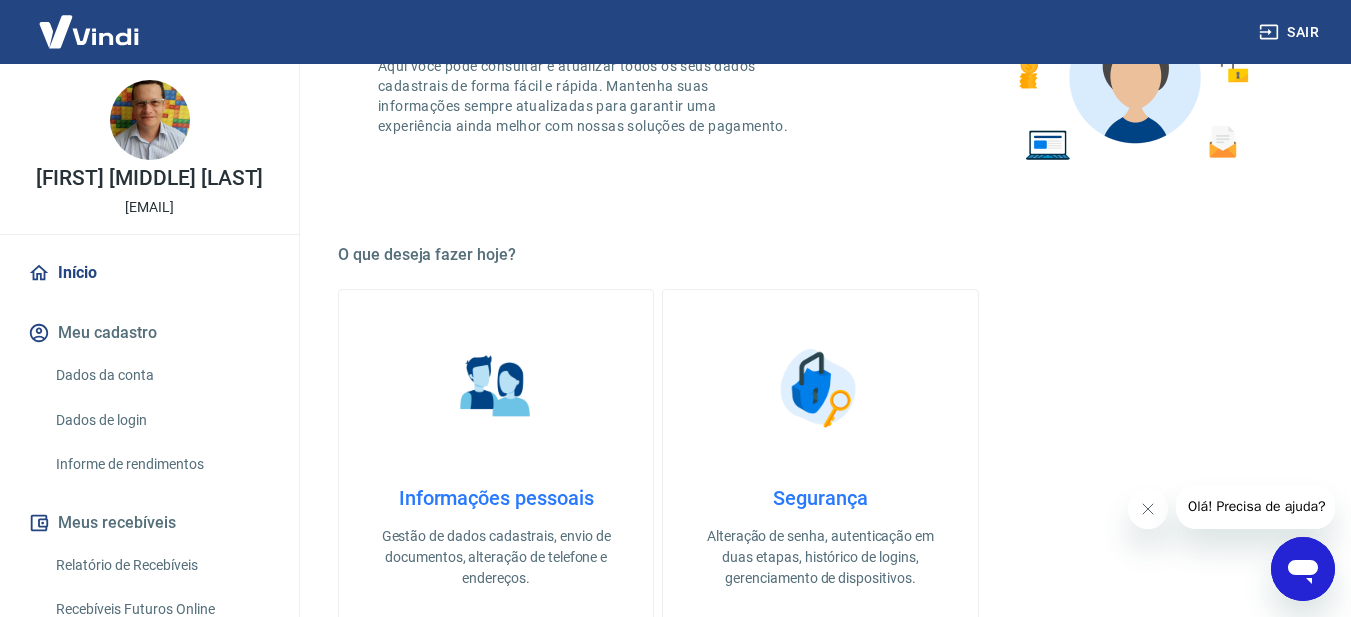 scroll, scrollTop: 300, scrollLeft: 0, axis: vertical 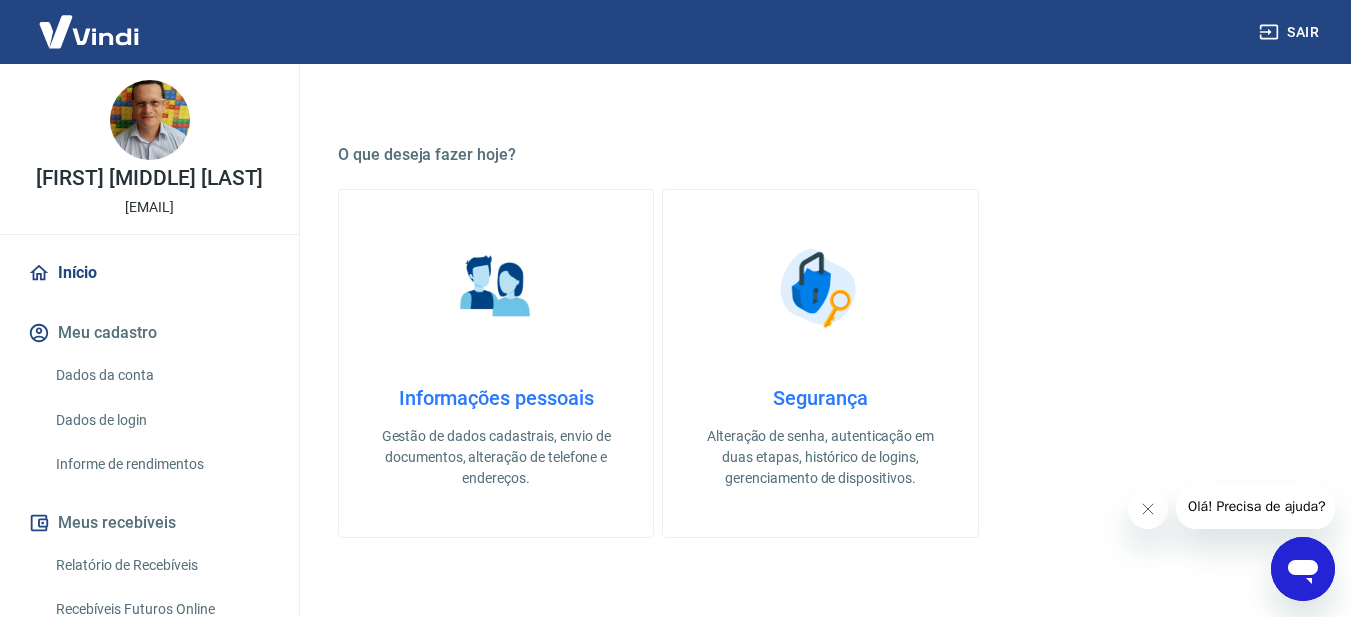 click on "Segurança" at bounding box center [820, 398] 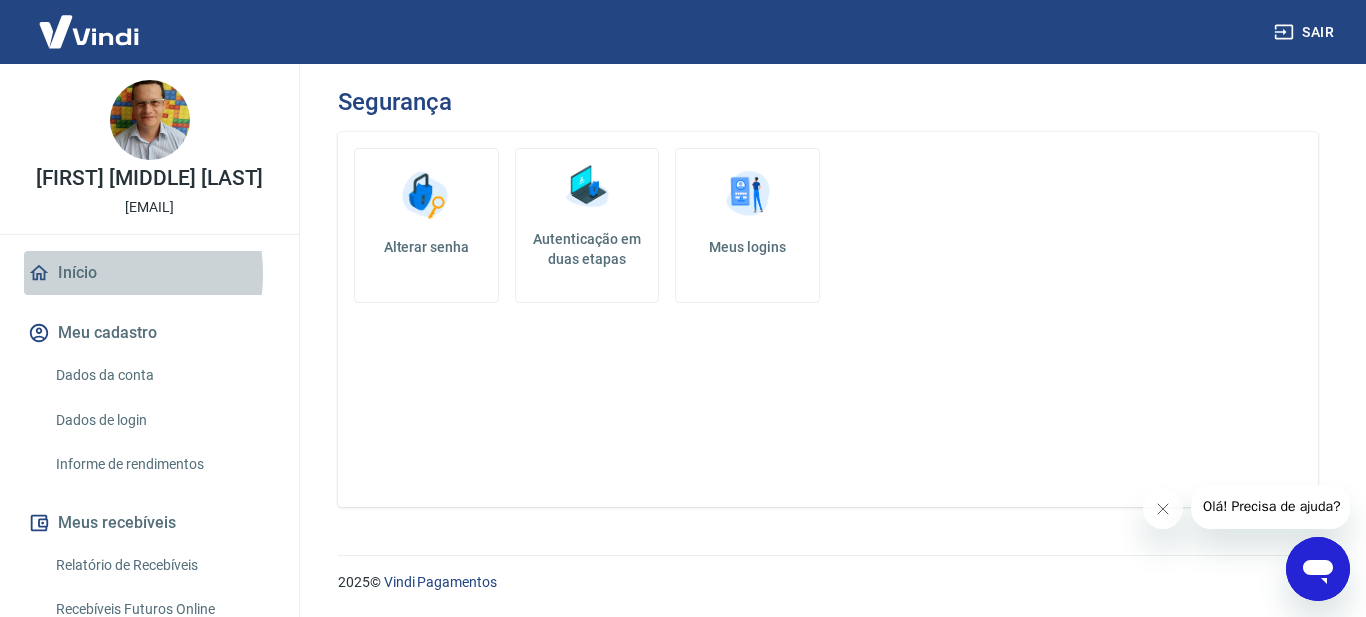 click on "Início" at bounding box center [149, 273] 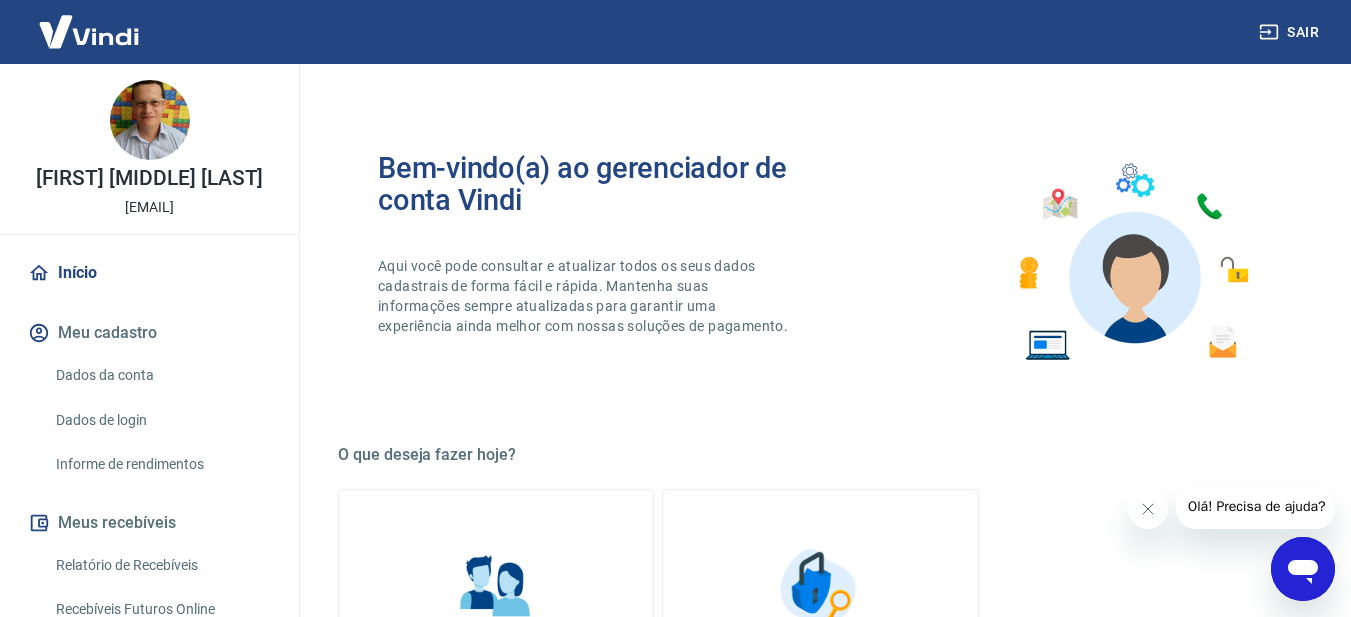scroll, scrollTop: 100, scrollLeft: 0, axis: vertical 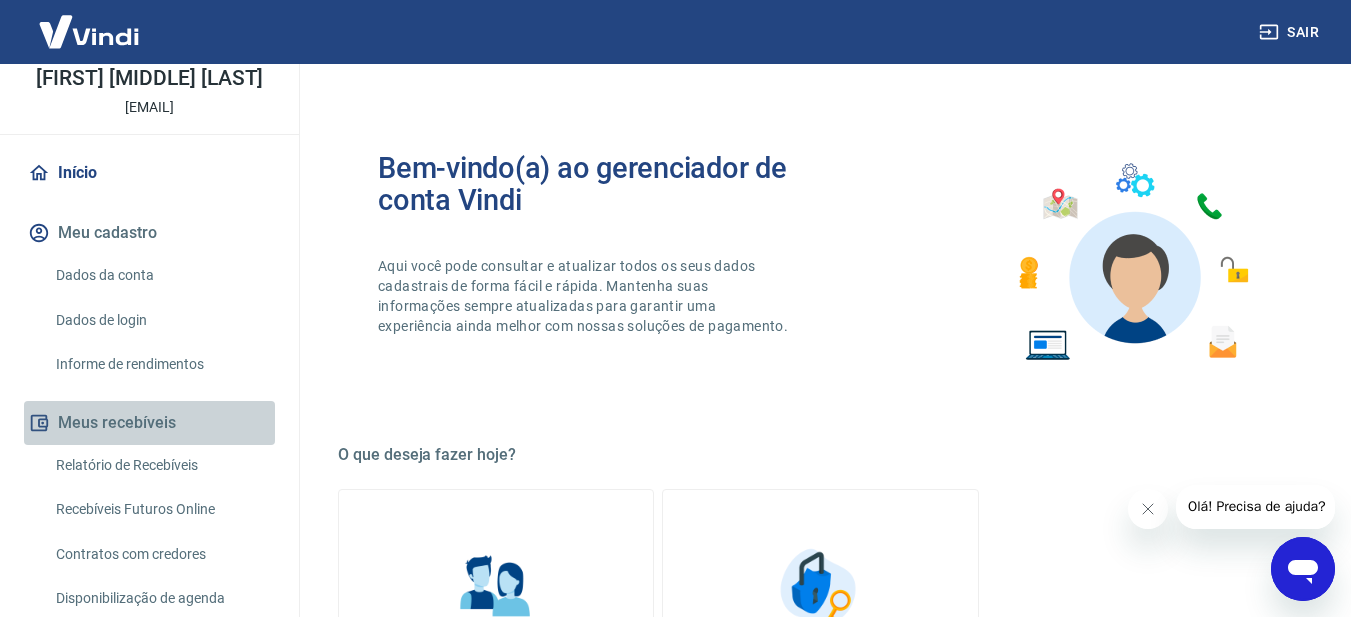 click on "Meus recebíveis" at bounding box center [149, 423] 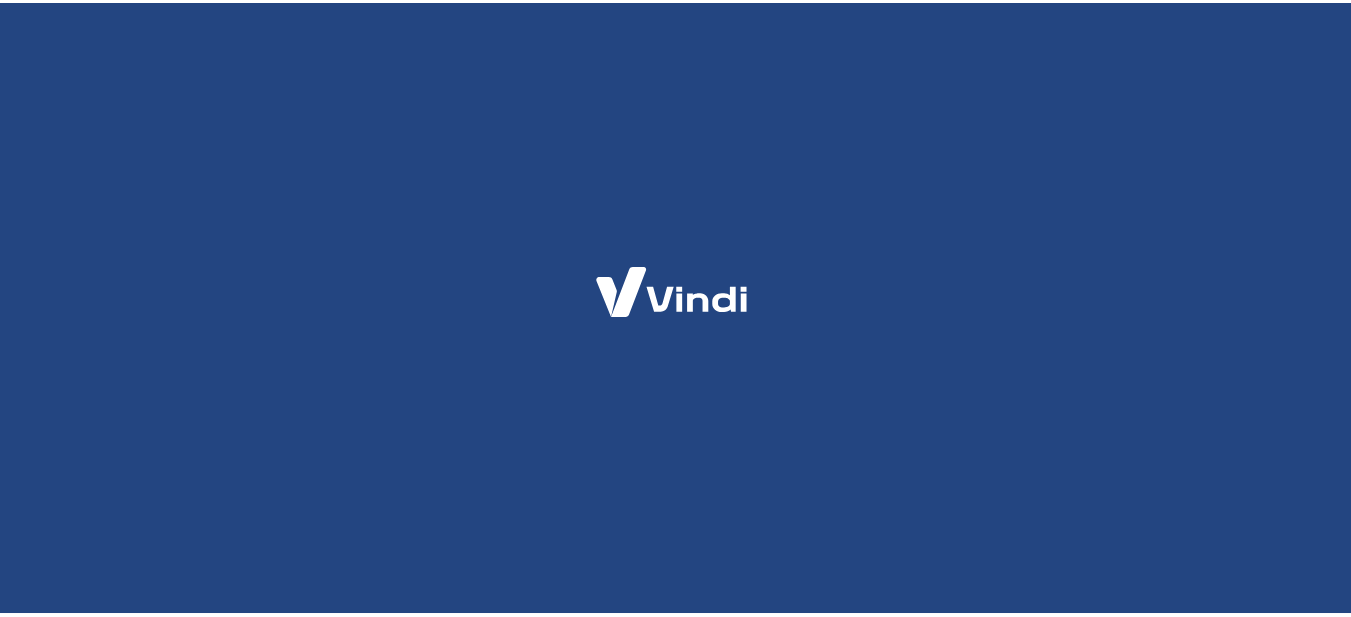 scroll, scrollTop: 0, scrollLeft: 0, axis: both 